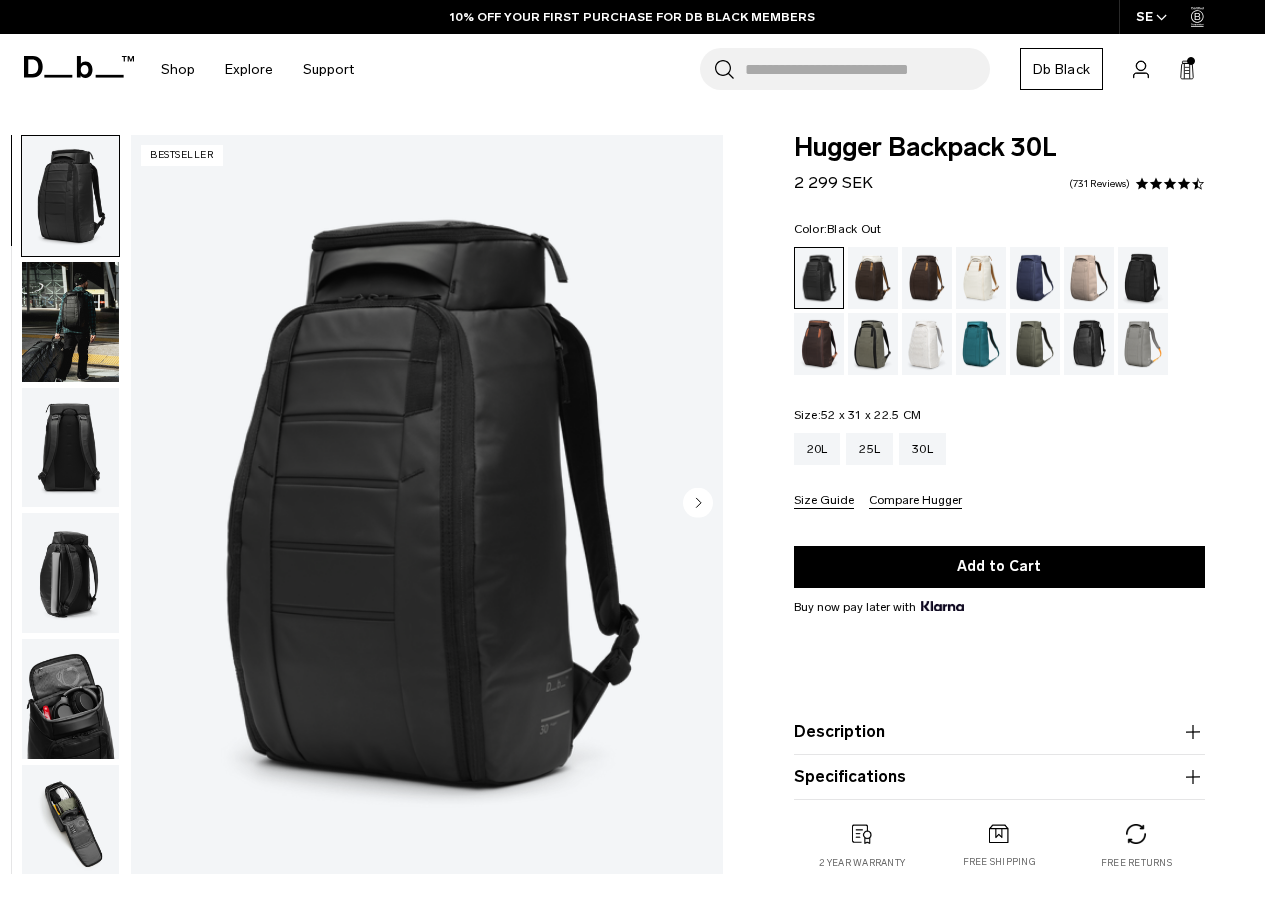 scroll, scrollTop: 0, scrollLeft: 0, axis: both 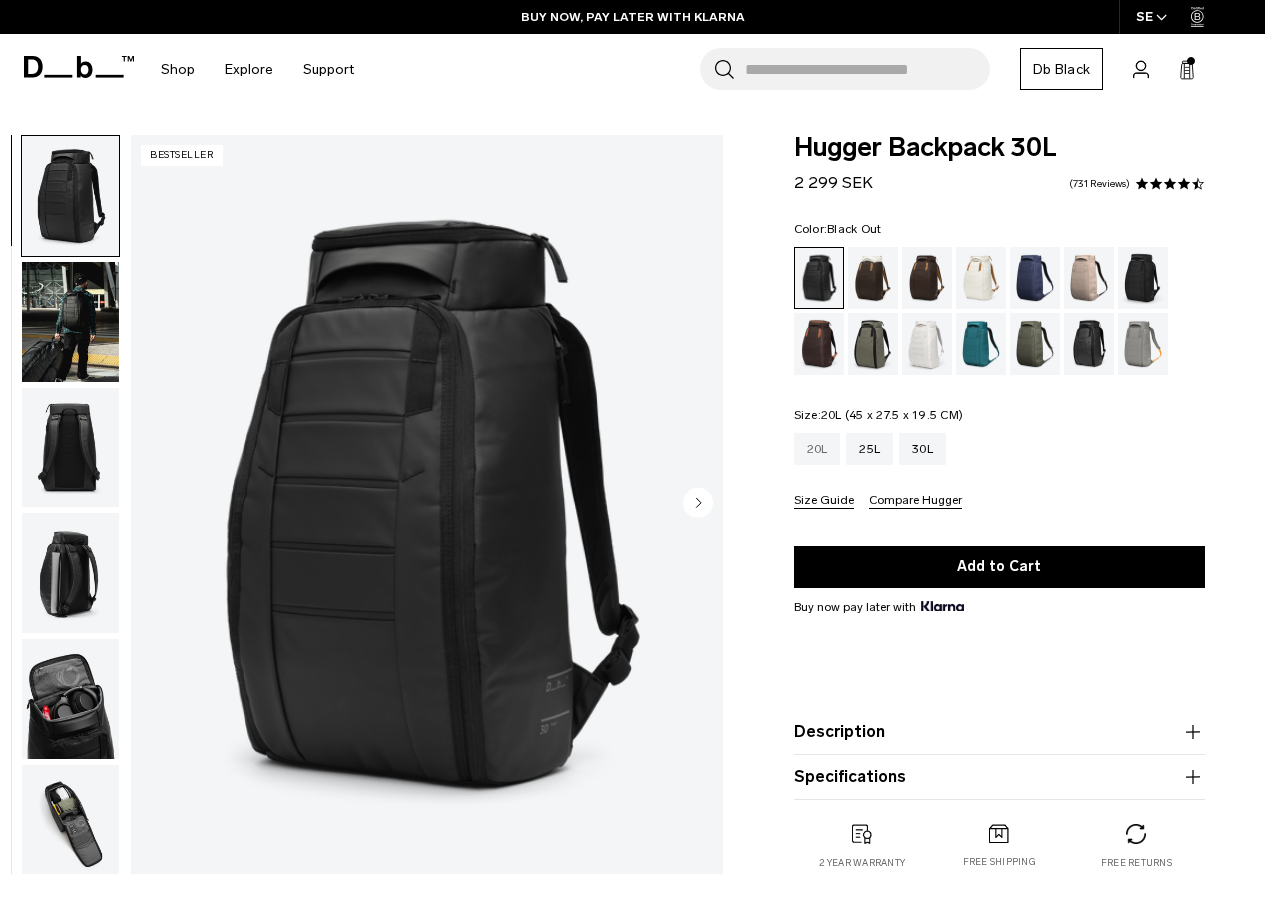 click on "20L" at bounding box center [817, 449] 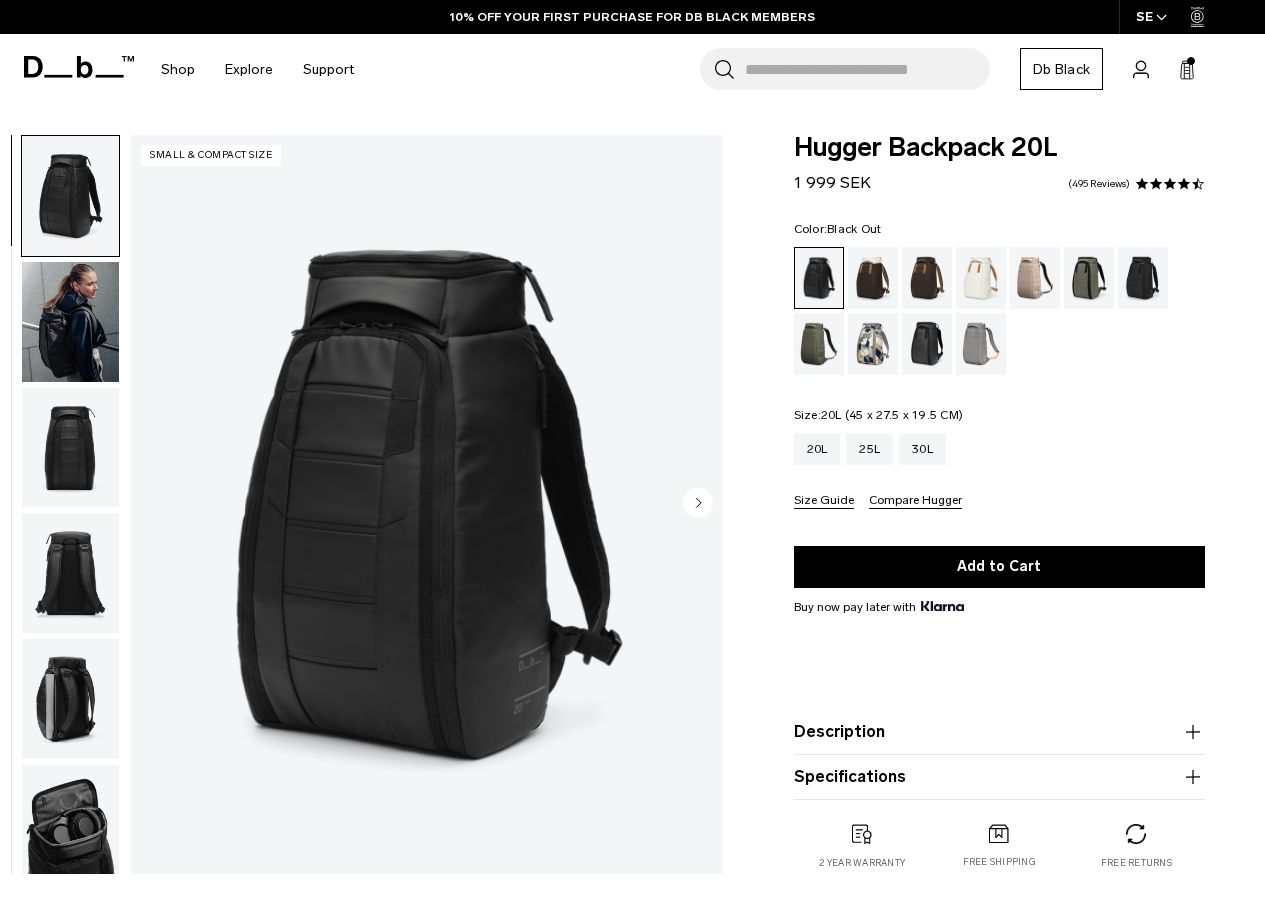 scroll, scrollTop: 0, scrollLeft: 0, axis: both 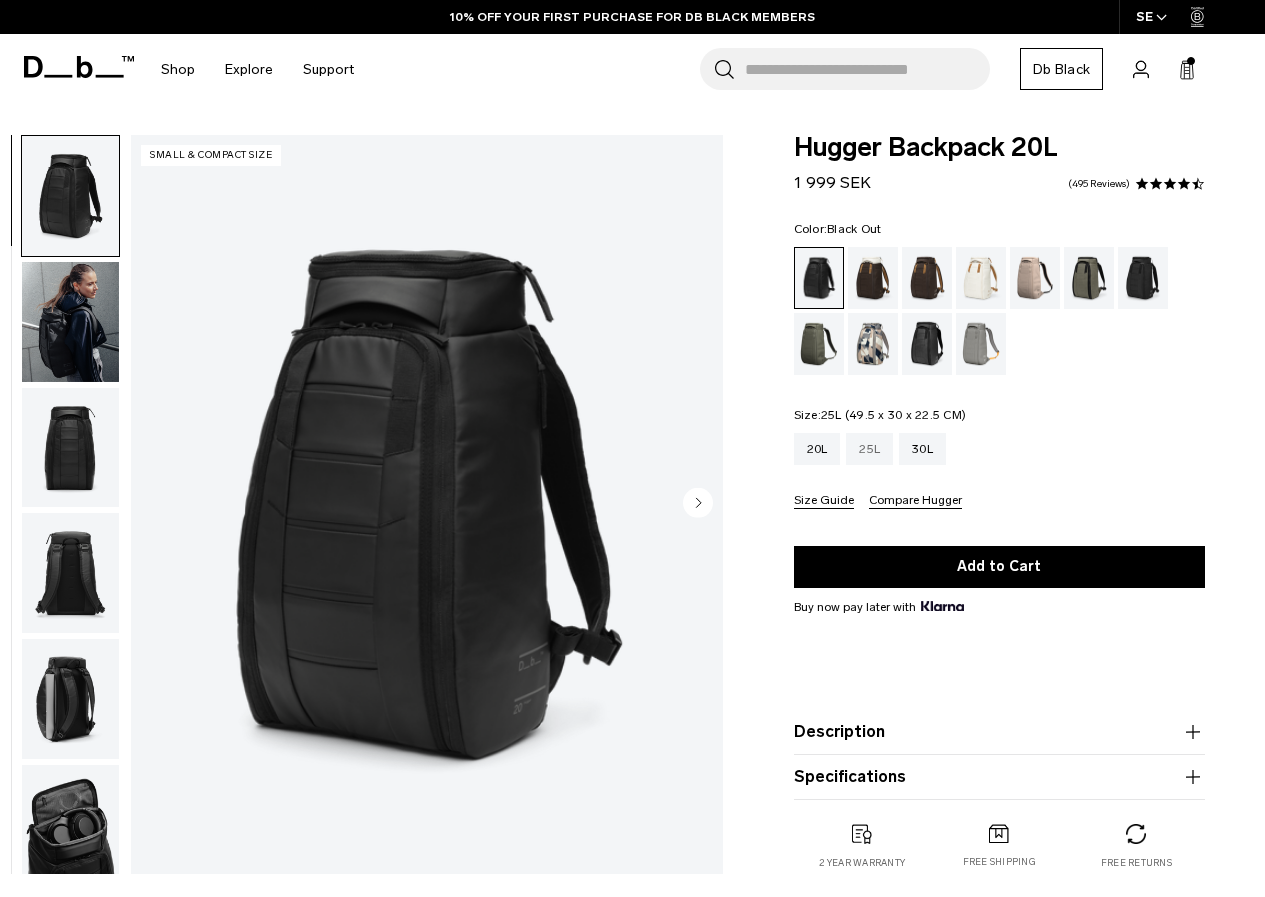 click on "25L" at bounding box center [869, 449] 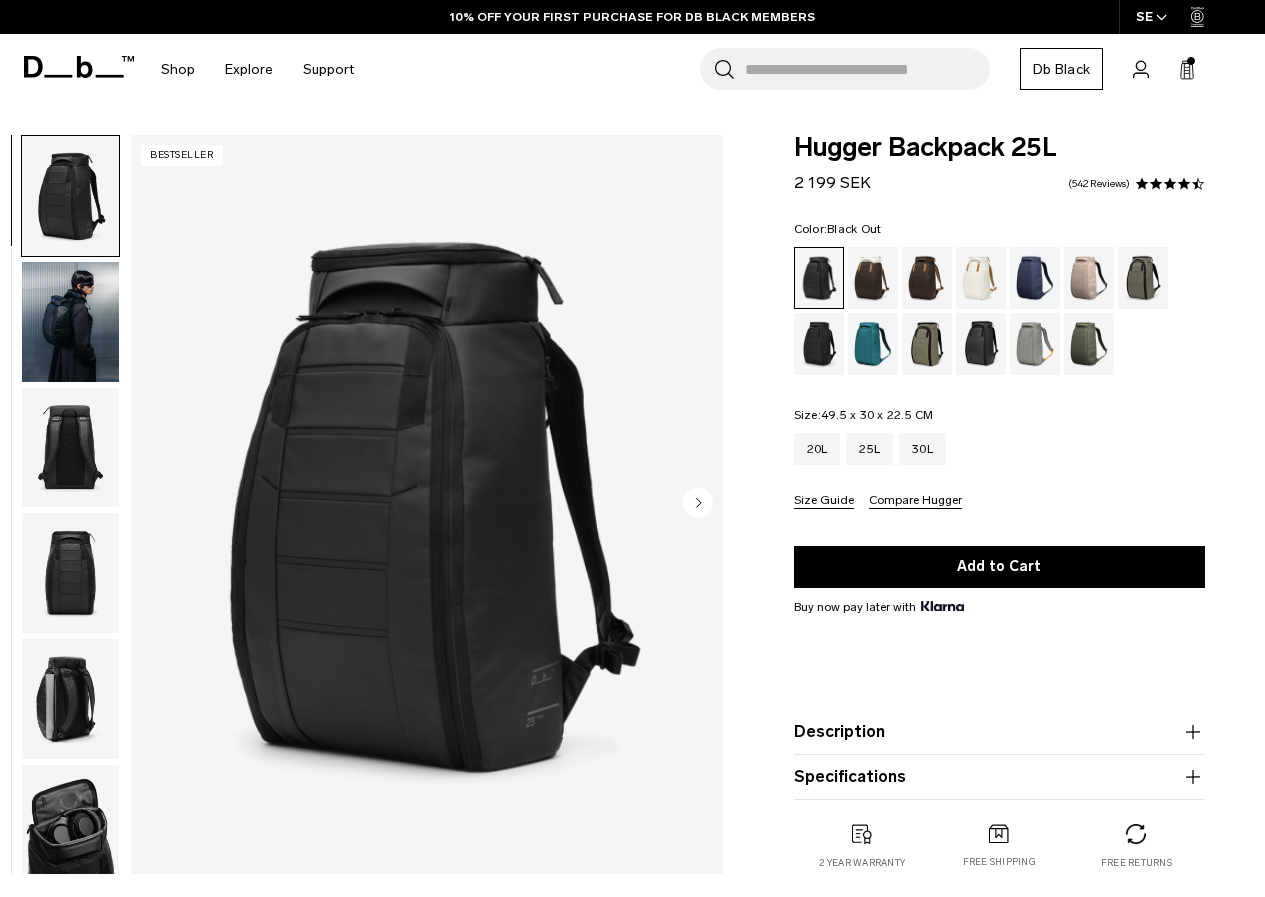 scroll, scrollTop: 0, scrollLeft: 0, axis: both 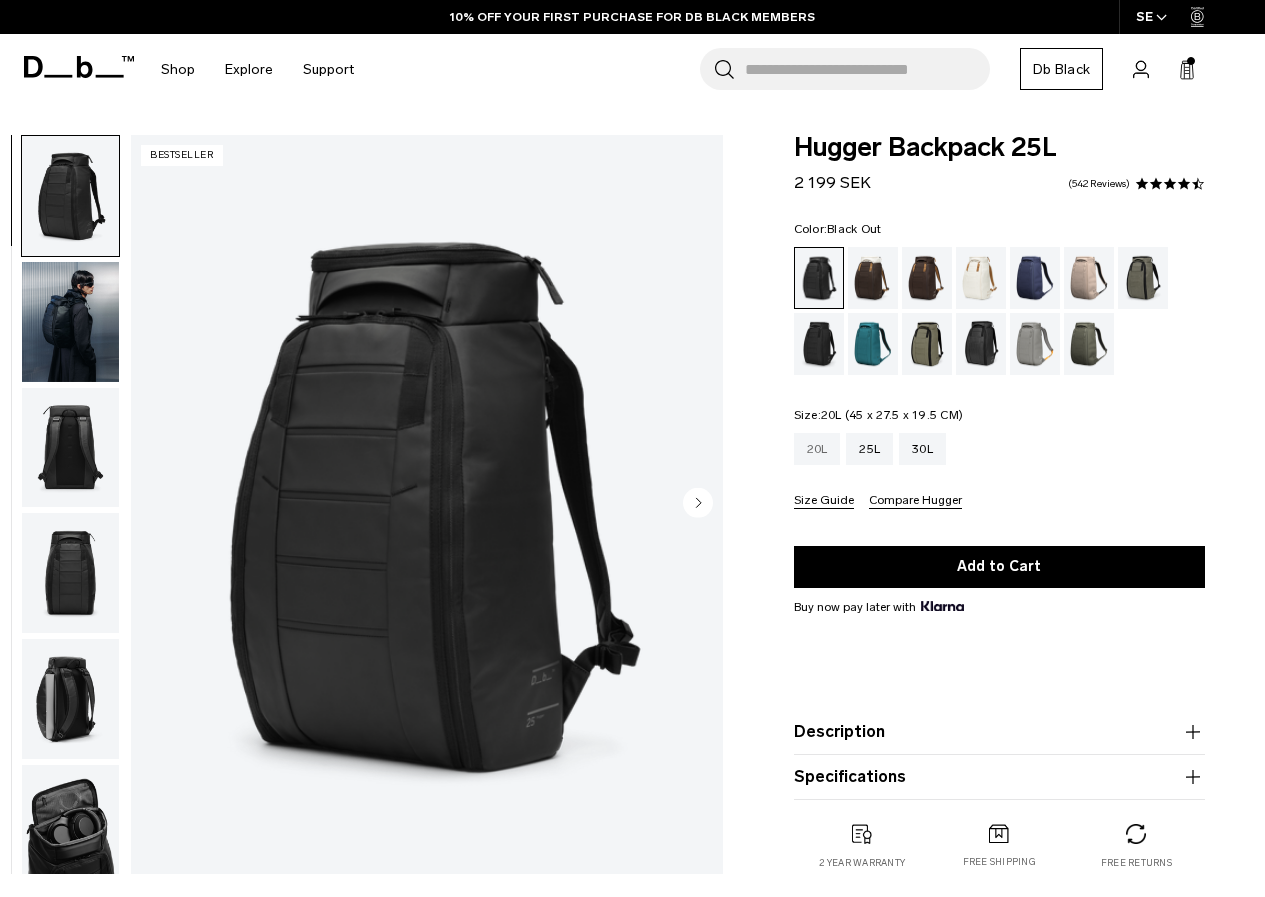 click on "20L" at bounding box center [817, 449] 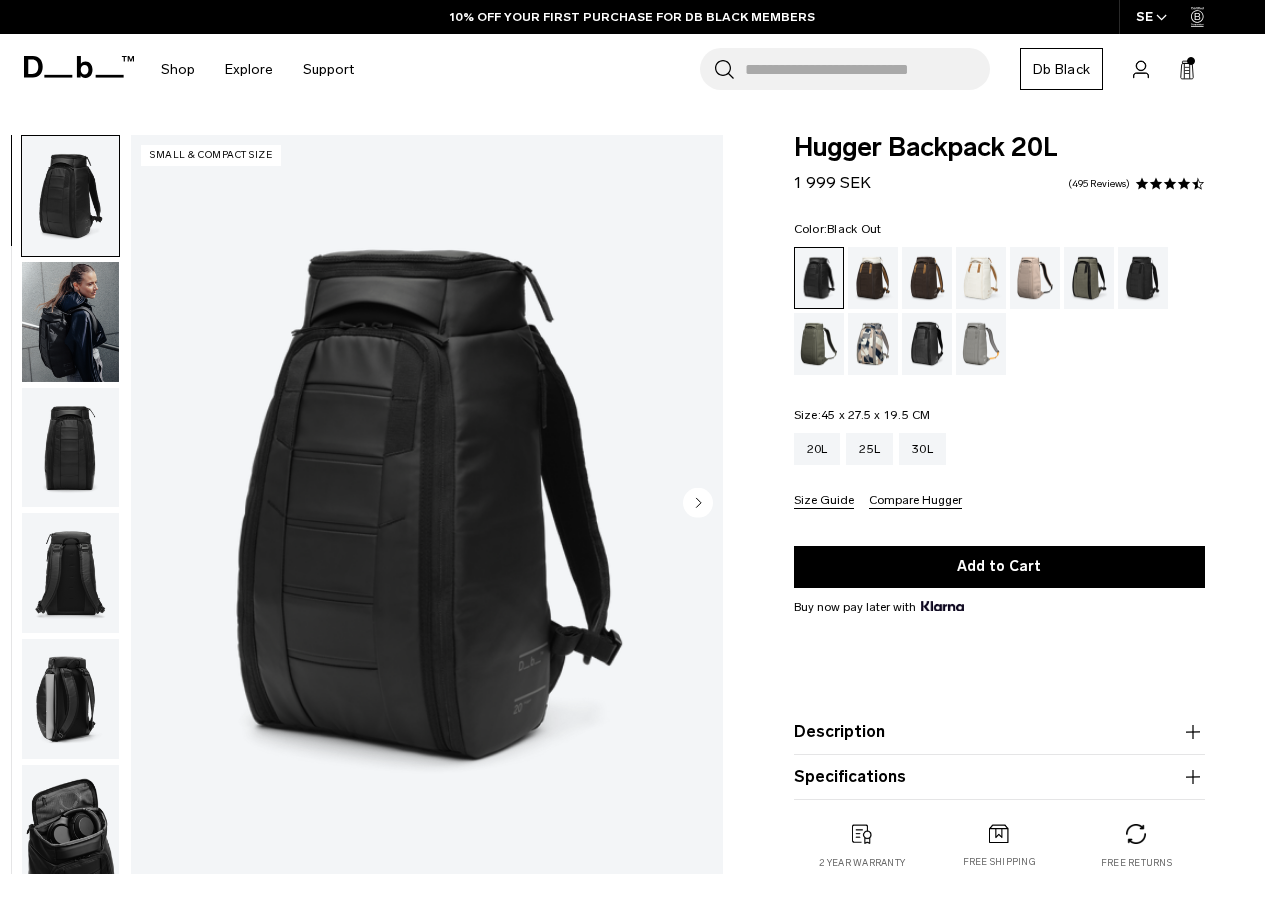 scroll, scrollTop: 0, scrollLeft: 0, axis: both 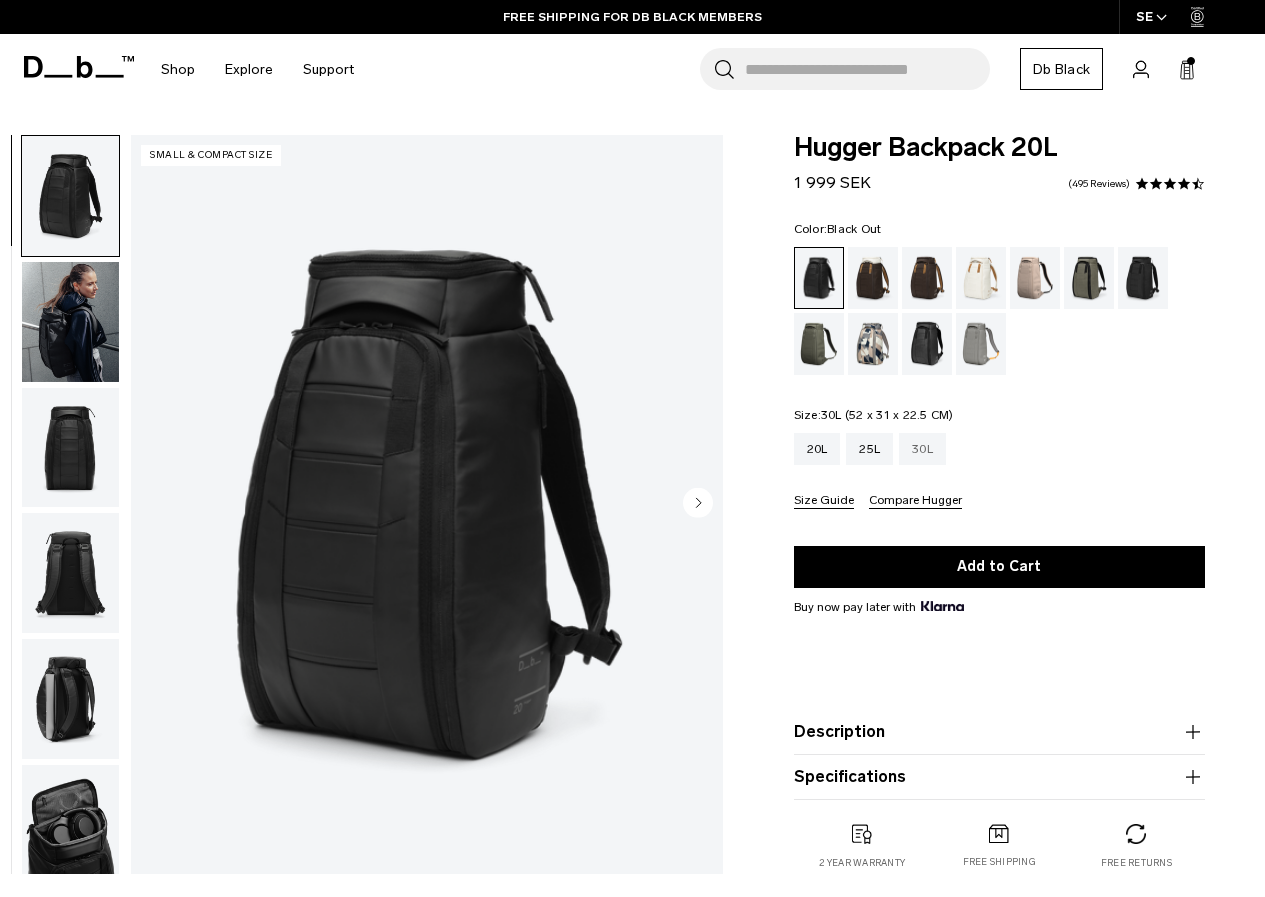 click on "30L" at bounding box center (922, 449) 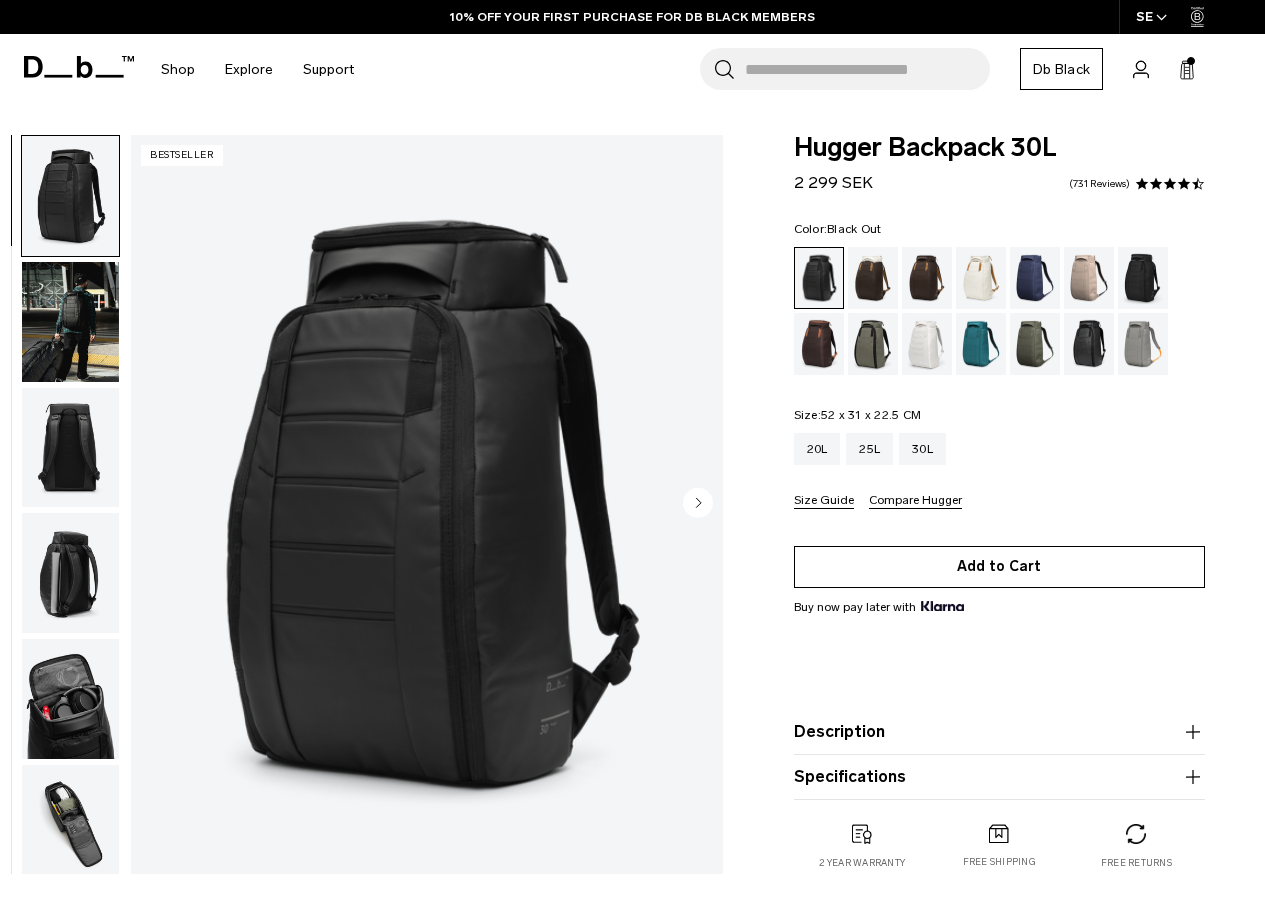 scroll, scrollTop: 0, scrollLeft: 0, axis: both 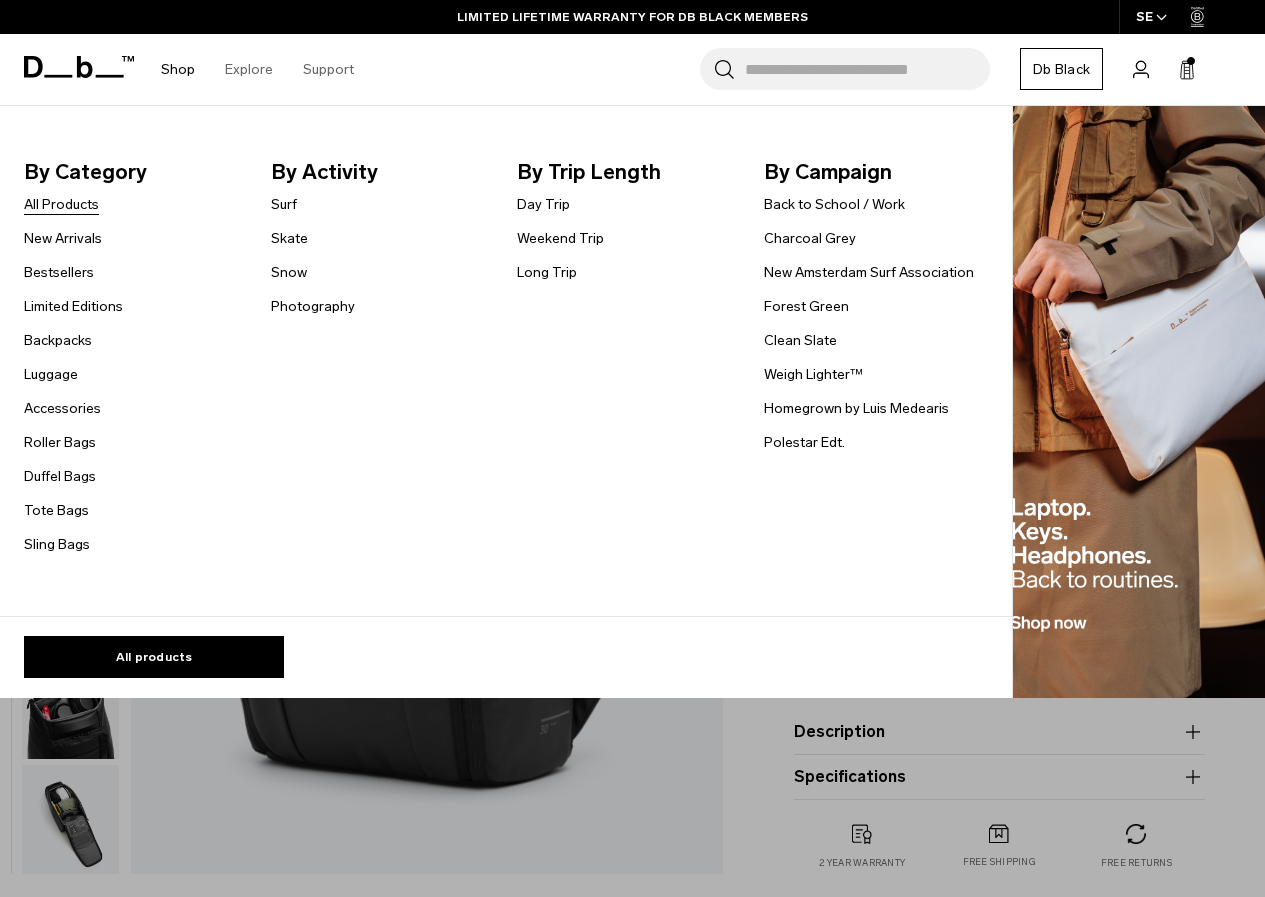 click on "All Products" at bounding box center (61, 204) 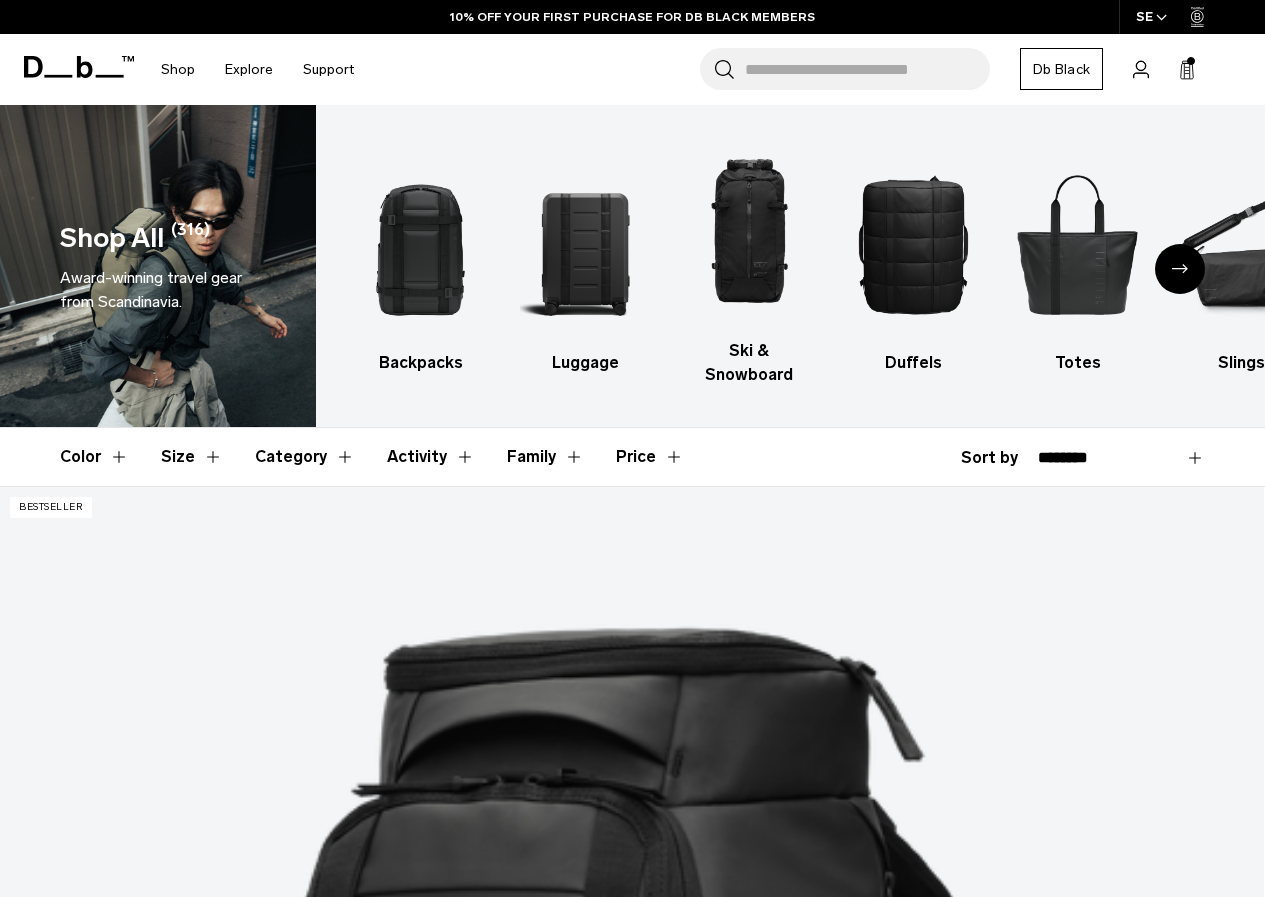 scroll, scrollTop: 1700, scrollLeft: 0, axis: vertical 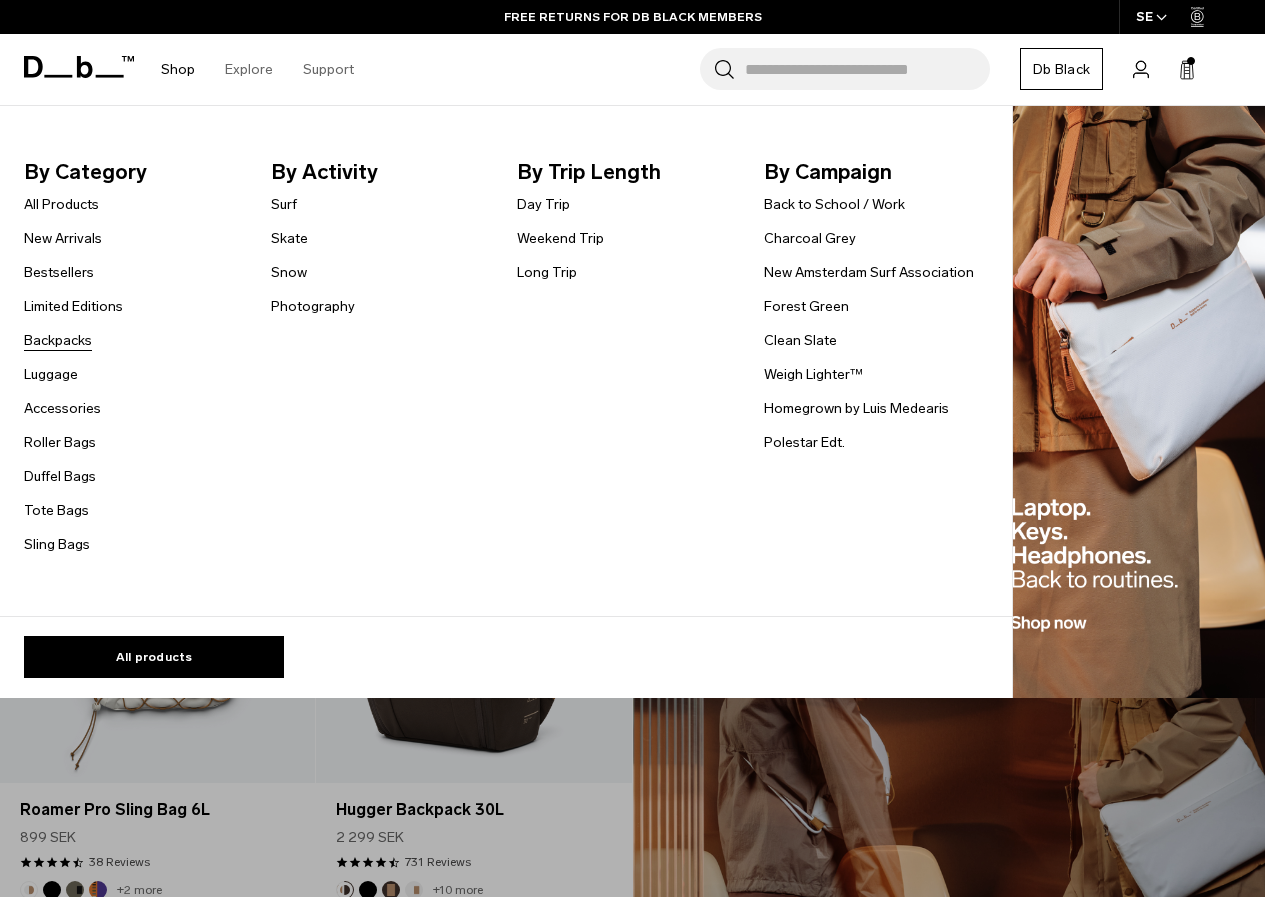 click on "Backpacks" at bounding box center (58, 340) 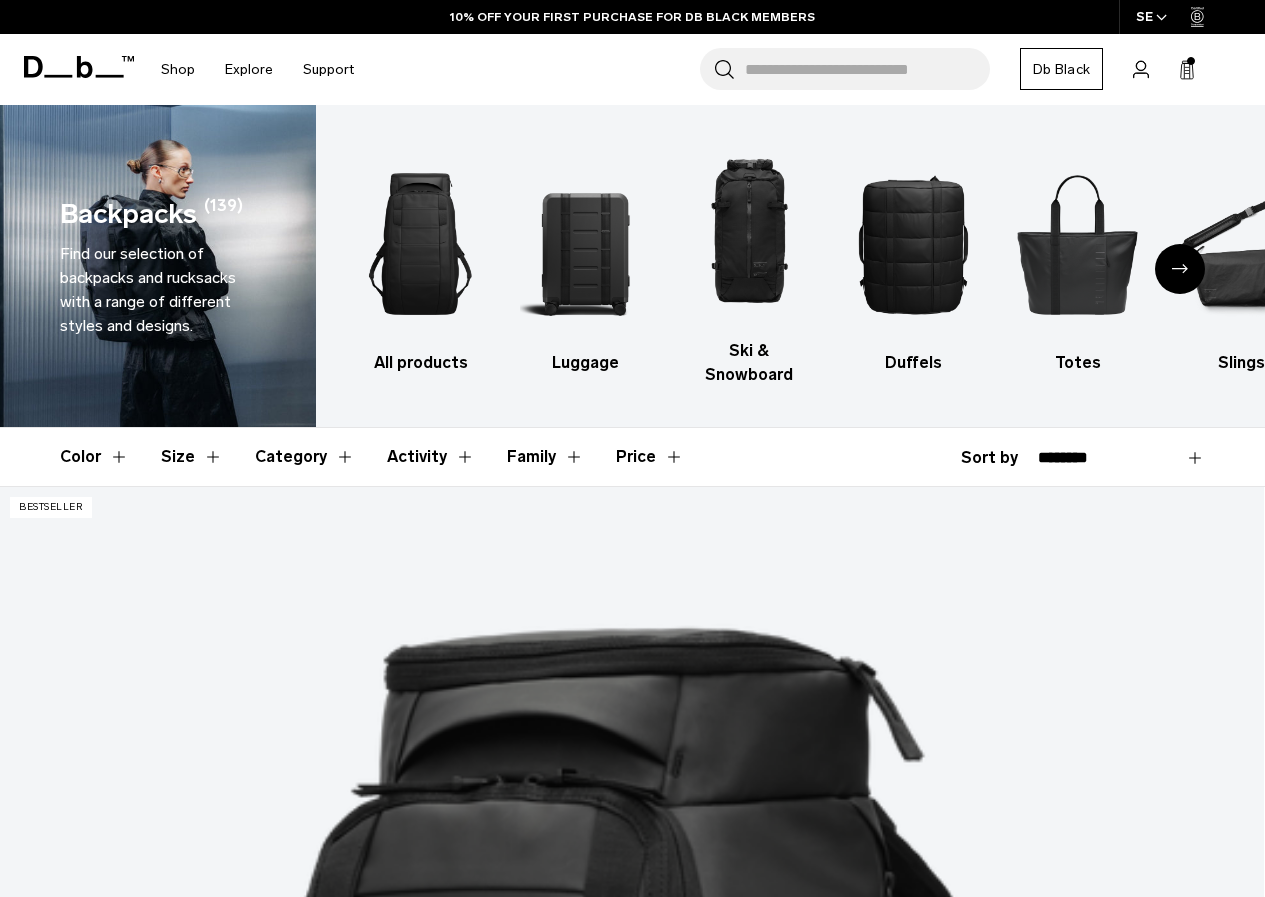 scroll, scrollTop: 0, scrollLeft: 0, axis: both 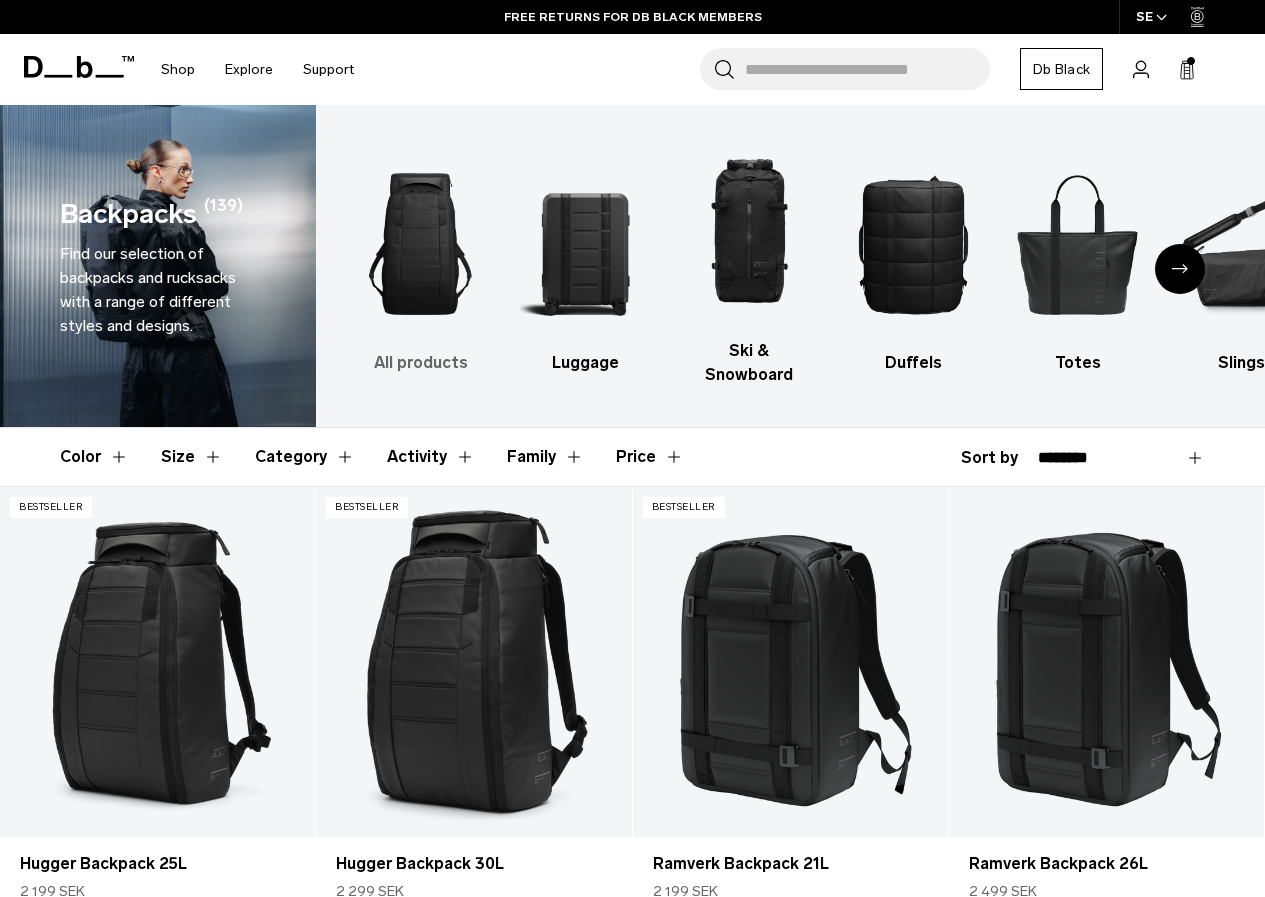 click at bounding box center [420, 244] 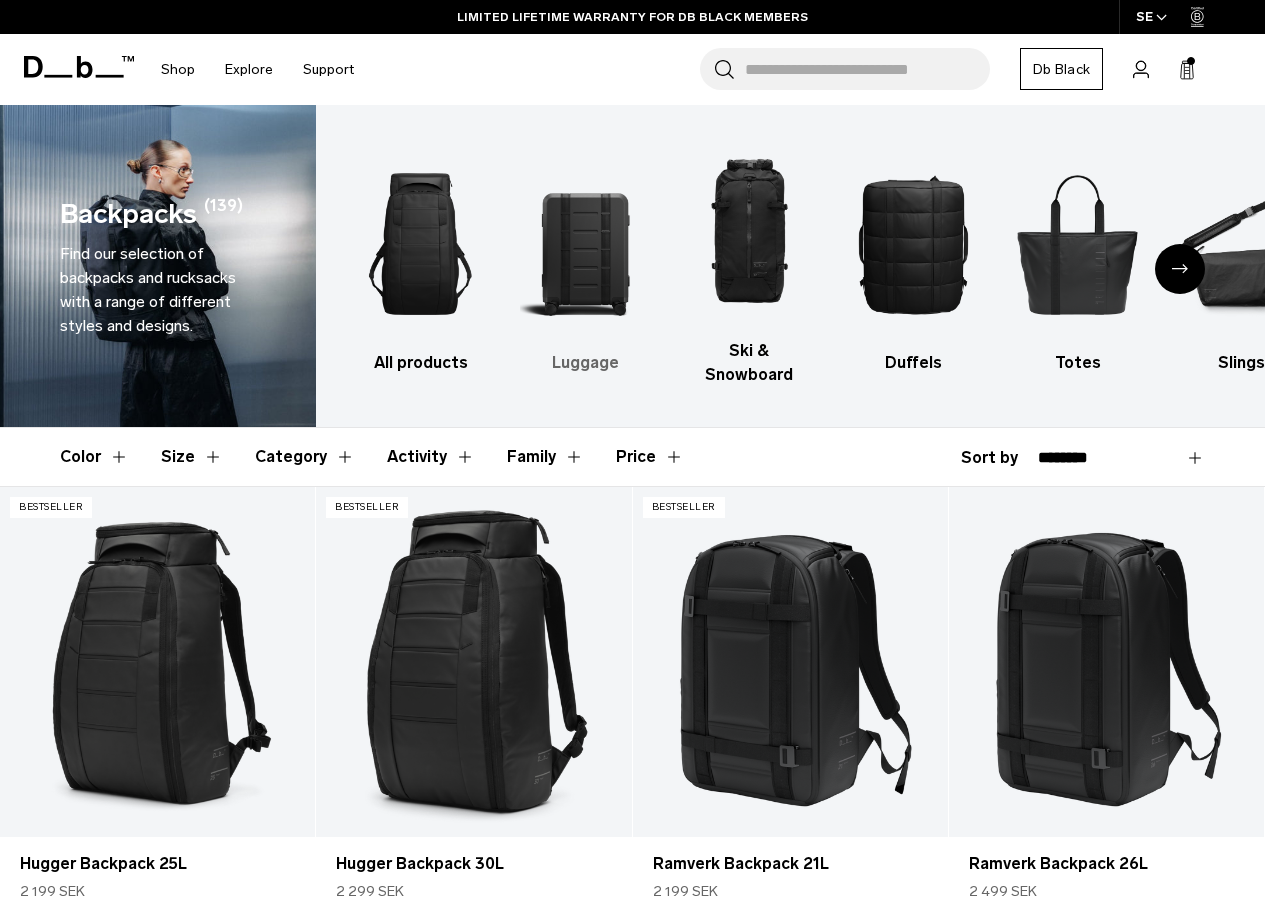 click at bounding box center [584, 244] 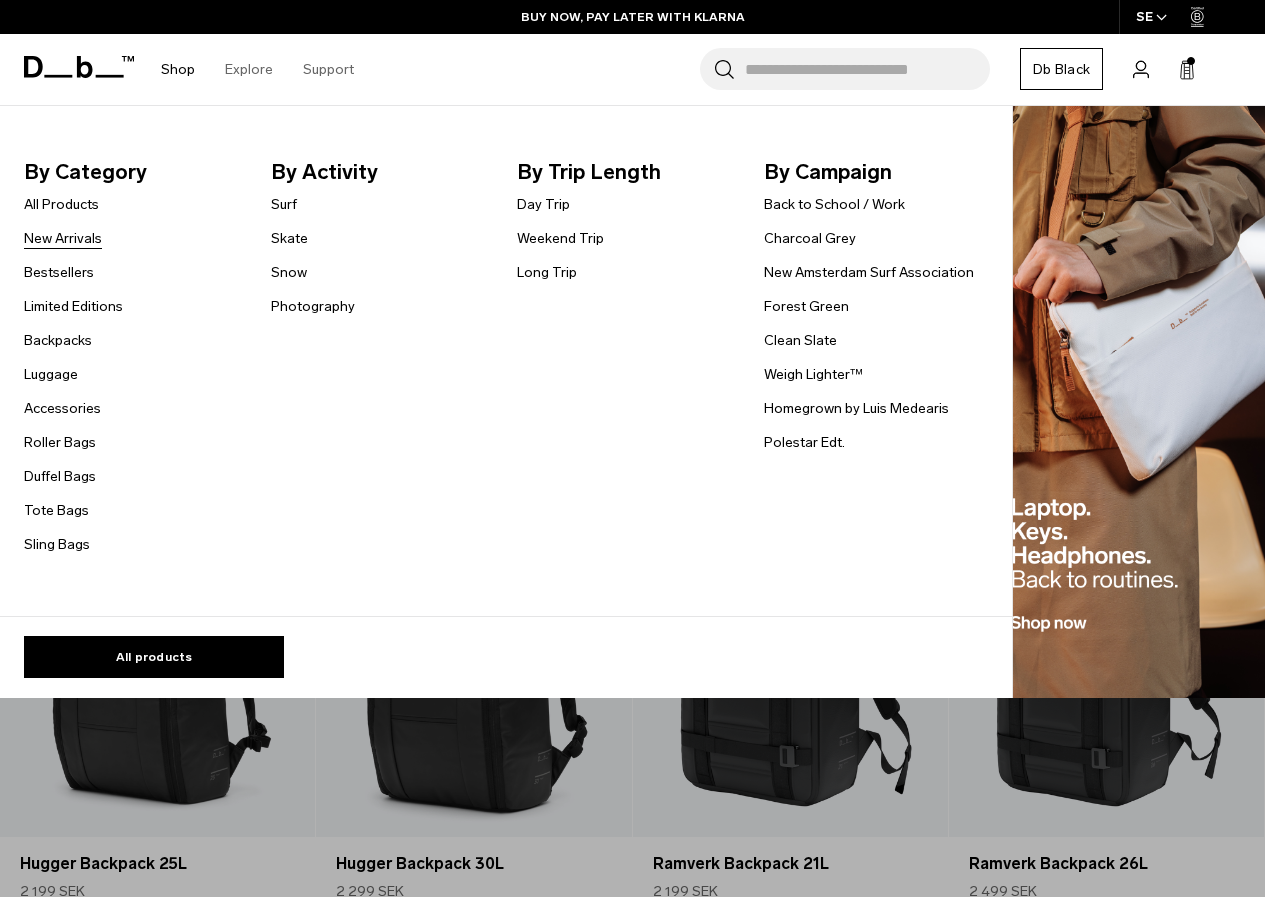 click on "New Arrivals" at bounding box center (63, 238) 